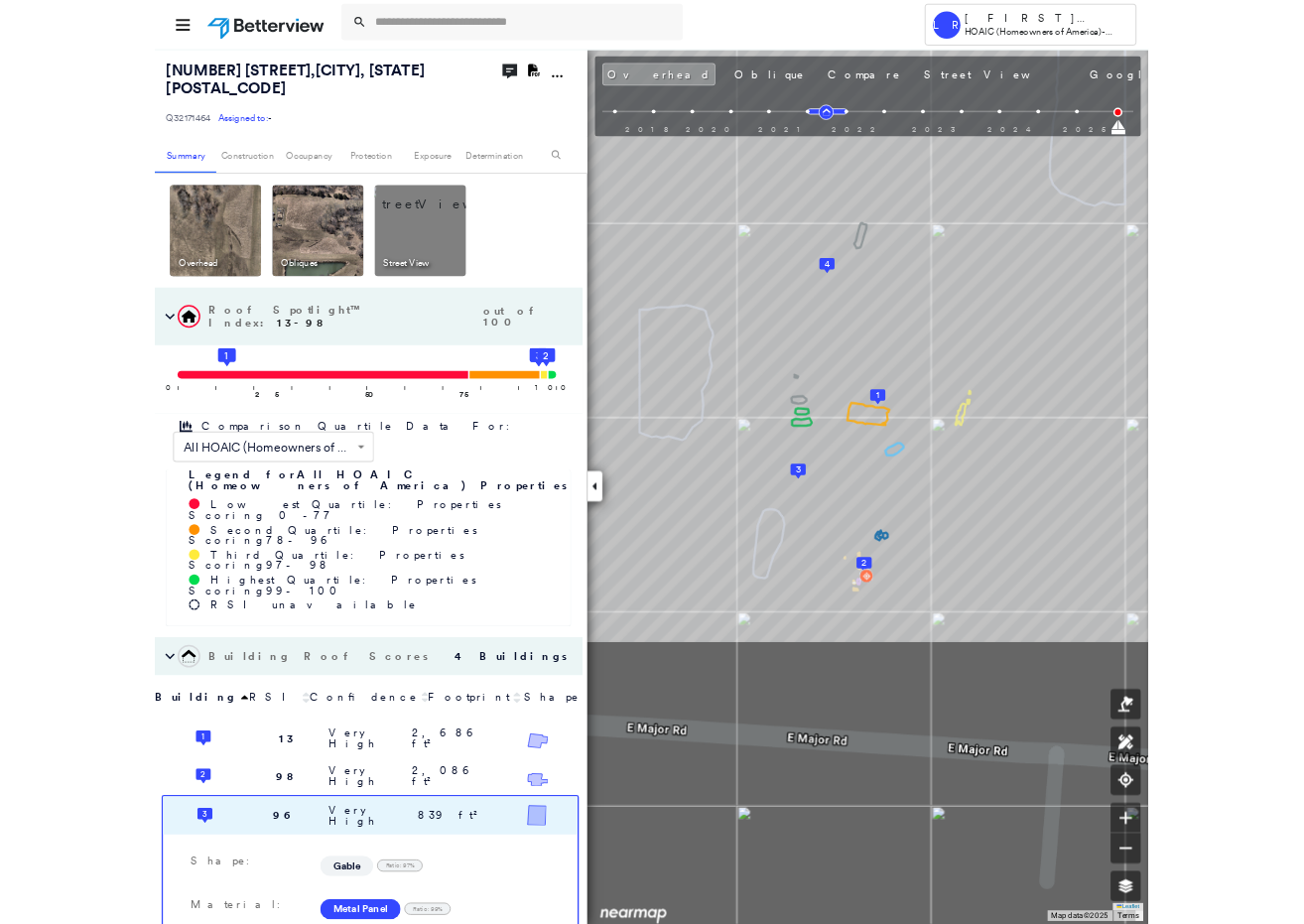 scroll, scrollTop: 0, scrollLeft: 0, axis: both 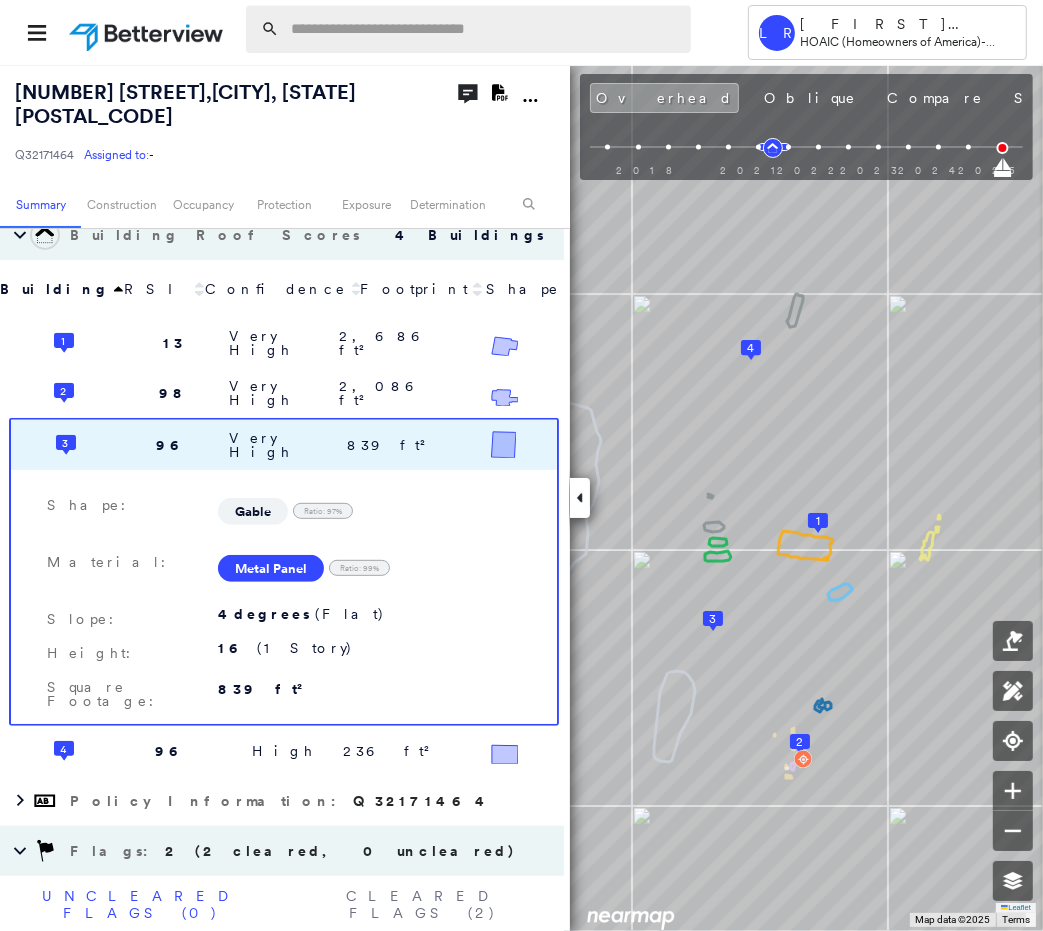 click at bounding box center [485, 29] 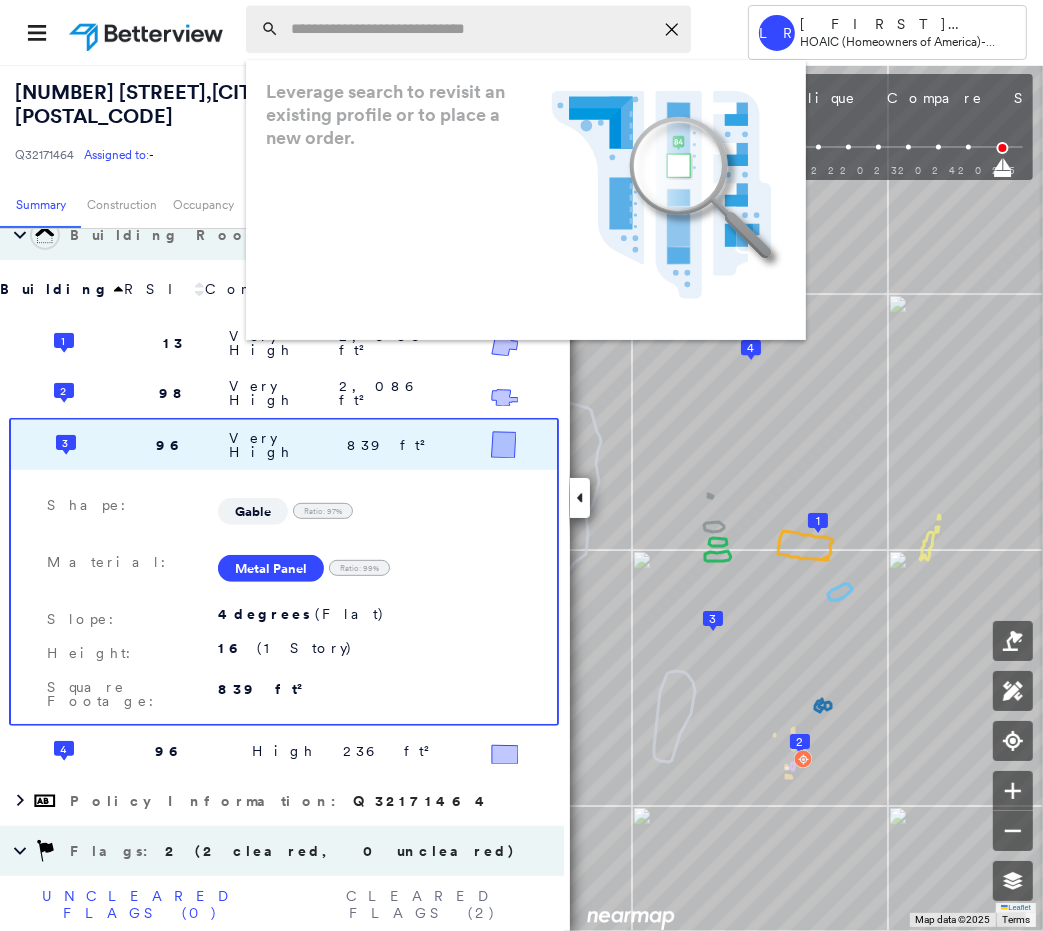 paste on "**********" 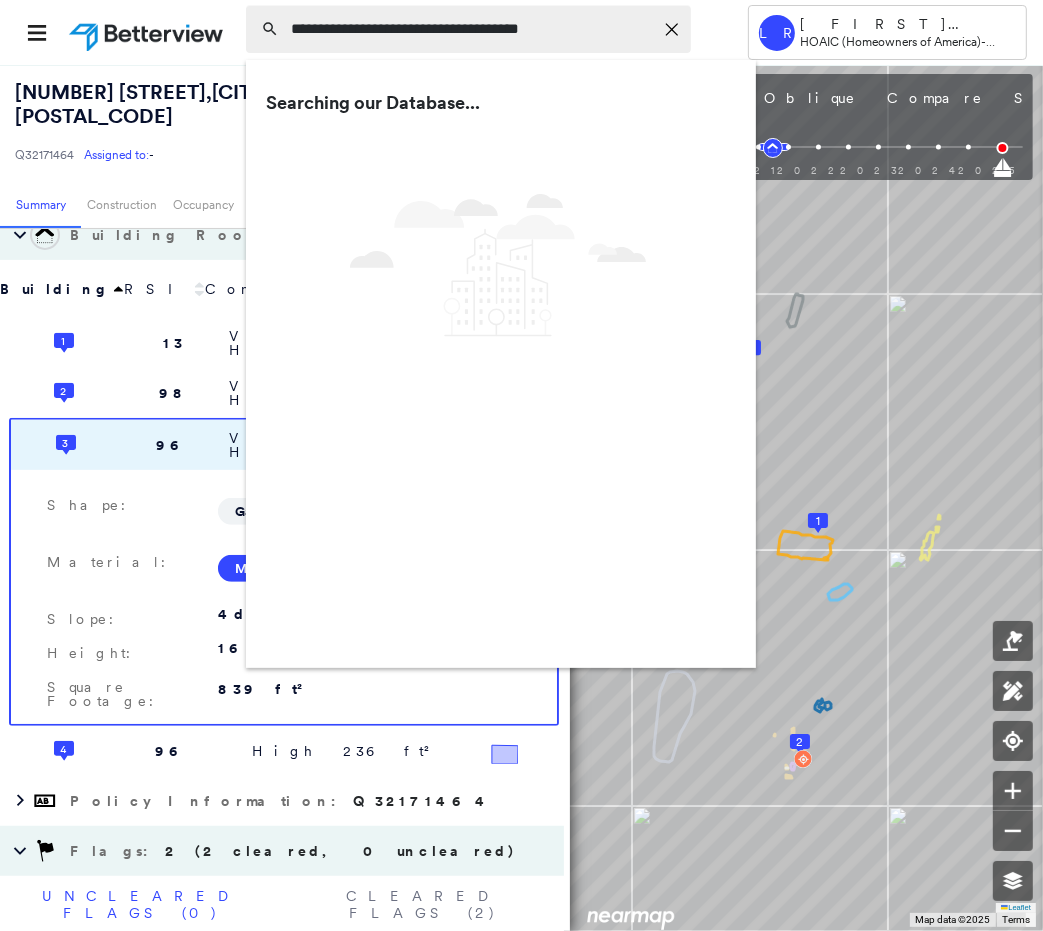 click on "**********" at bounding box center (472, 29) 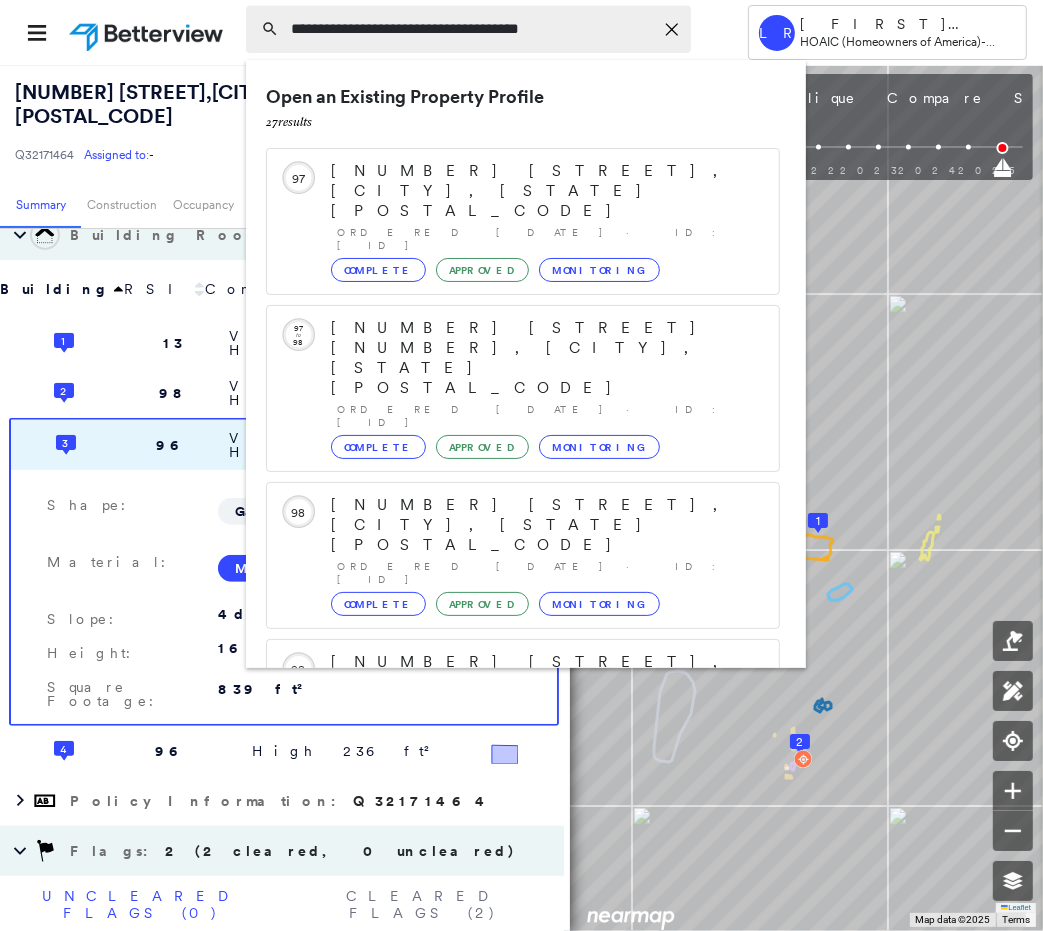 click on "**********" at bounding box center (472, 29) 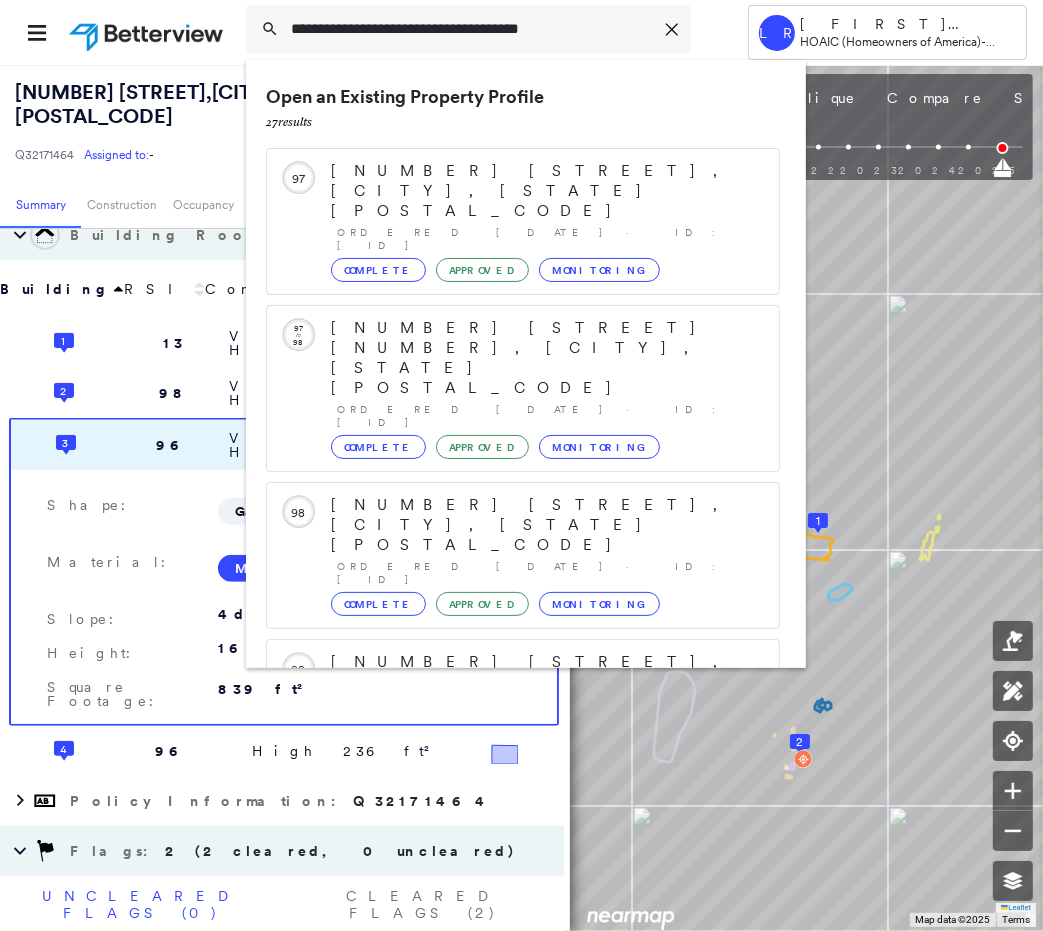 scroll, scrollTop: 212, scrollLeft: 0, axis: vertical 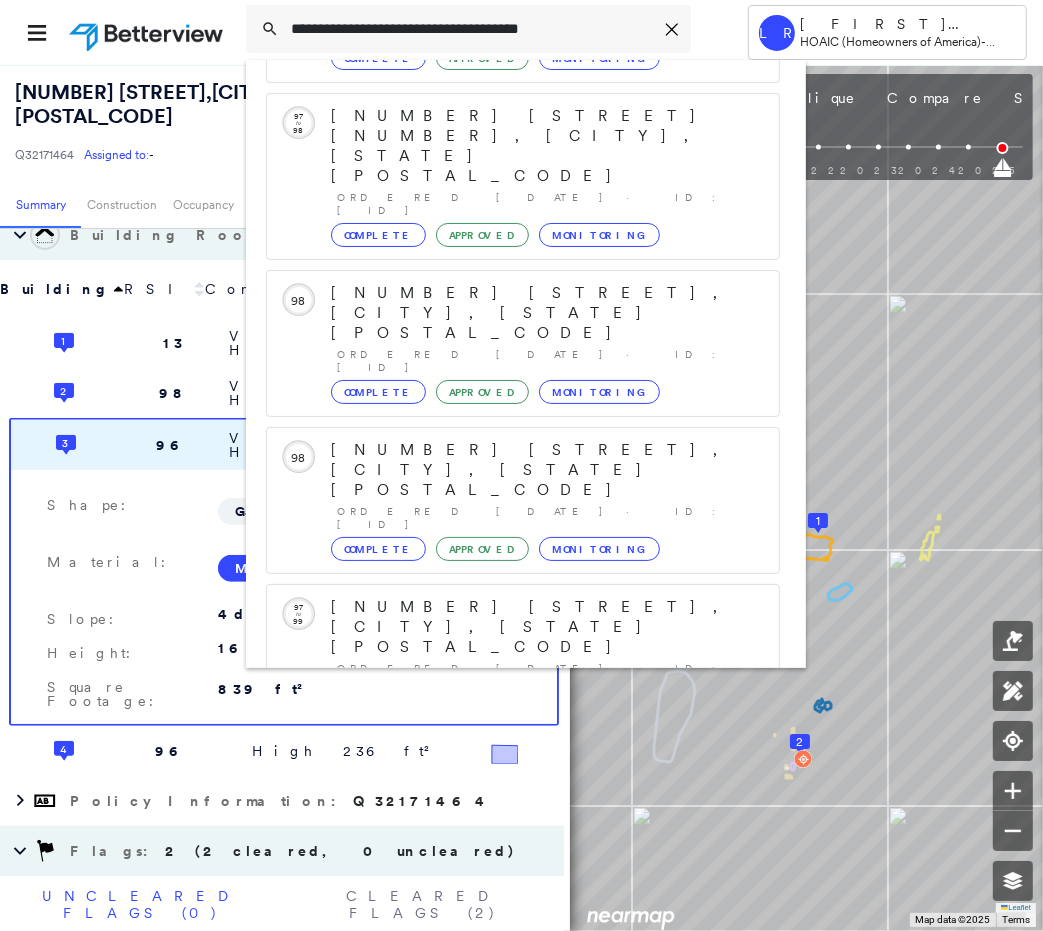 type on "**********" 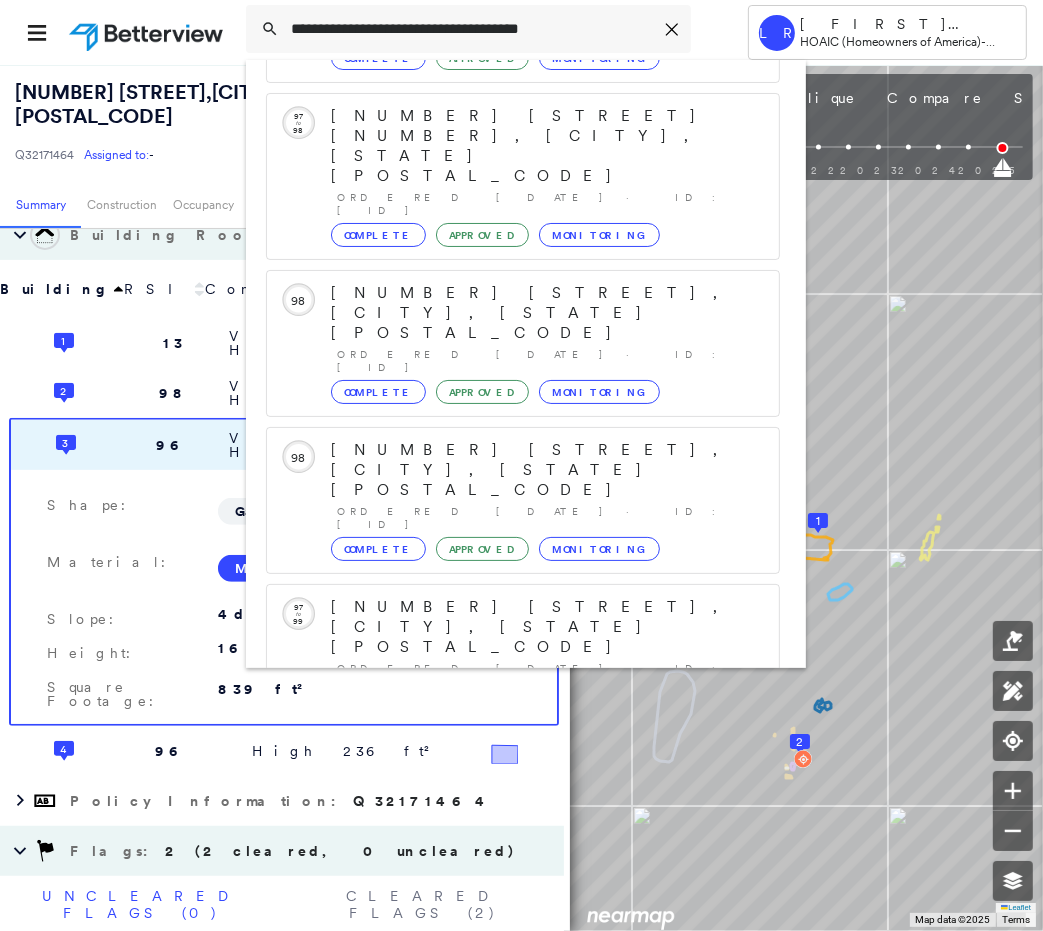 click on "[NUMBER] [STREET], [CITY], [STATE] [POSTAL_CODE] Group Created with Sketch." at bounding box center (523, 919) 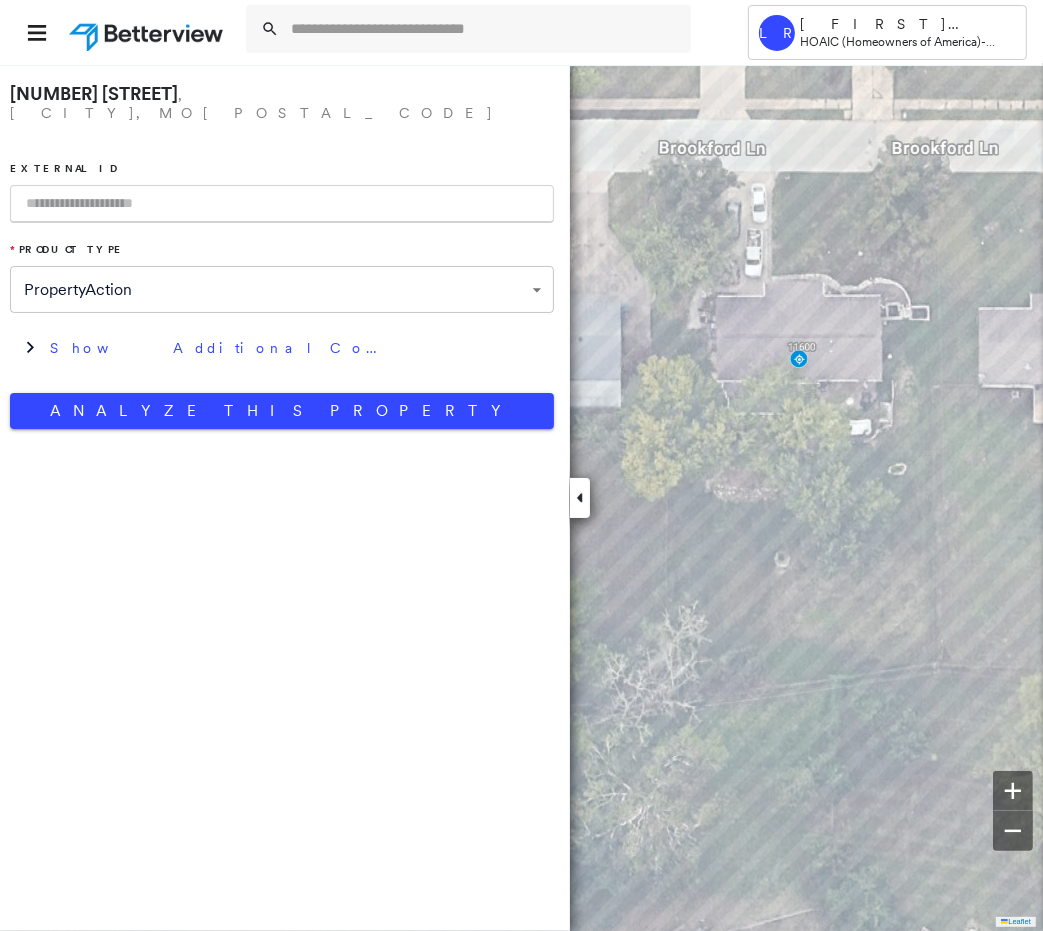 paste on "*********" 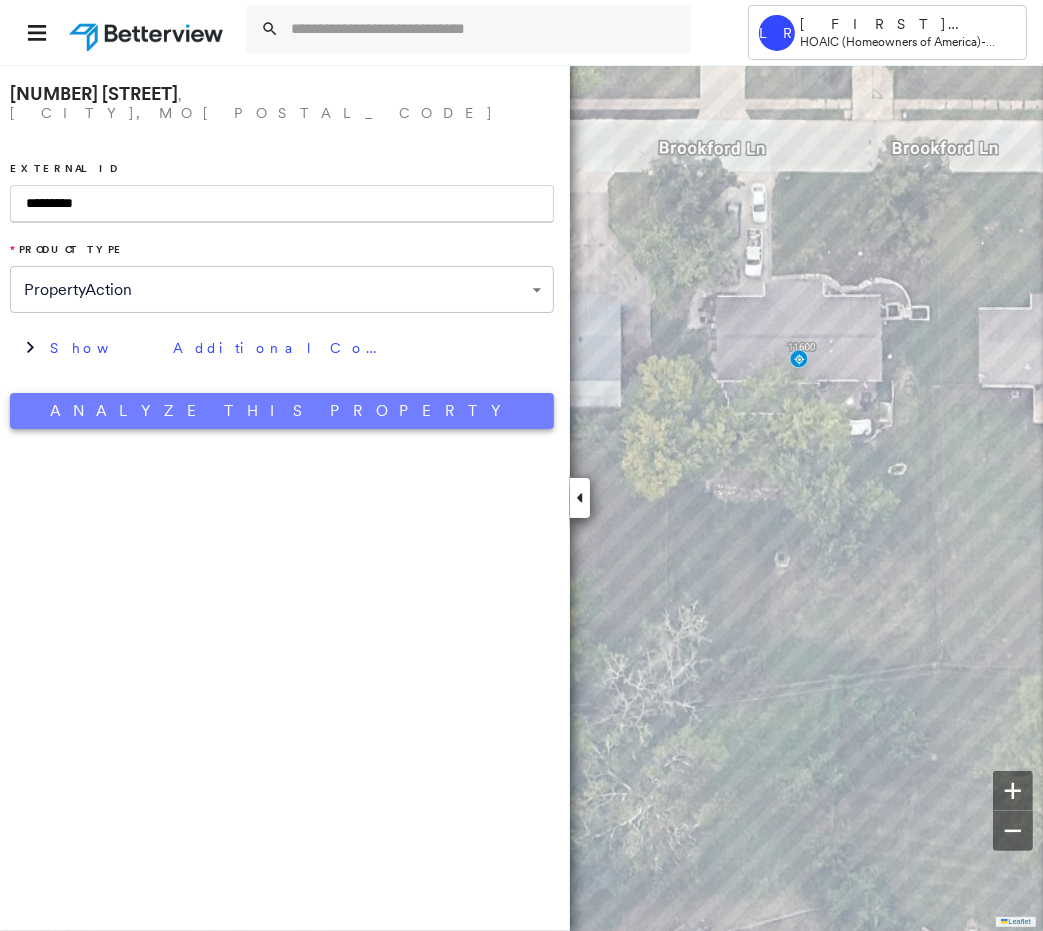 type on "*********" 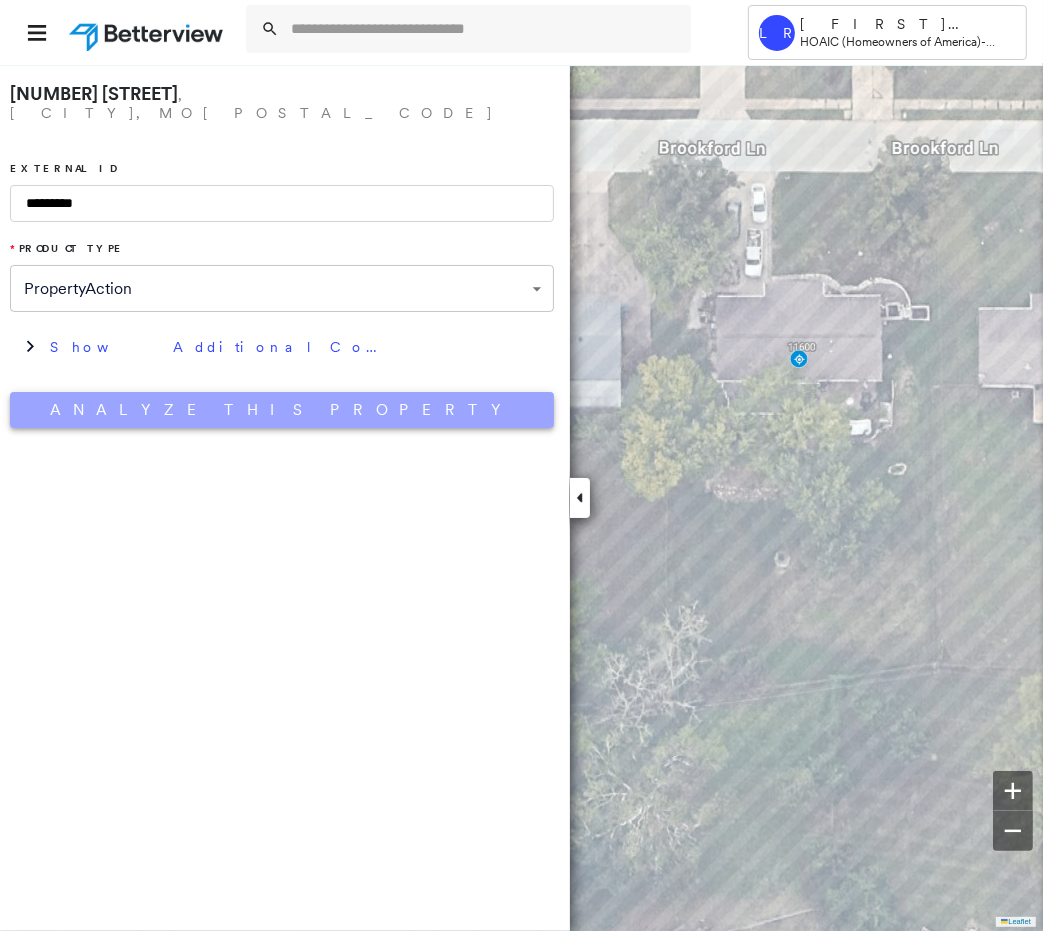 click on "Analyze This Property" at bounding box center (282, 410) 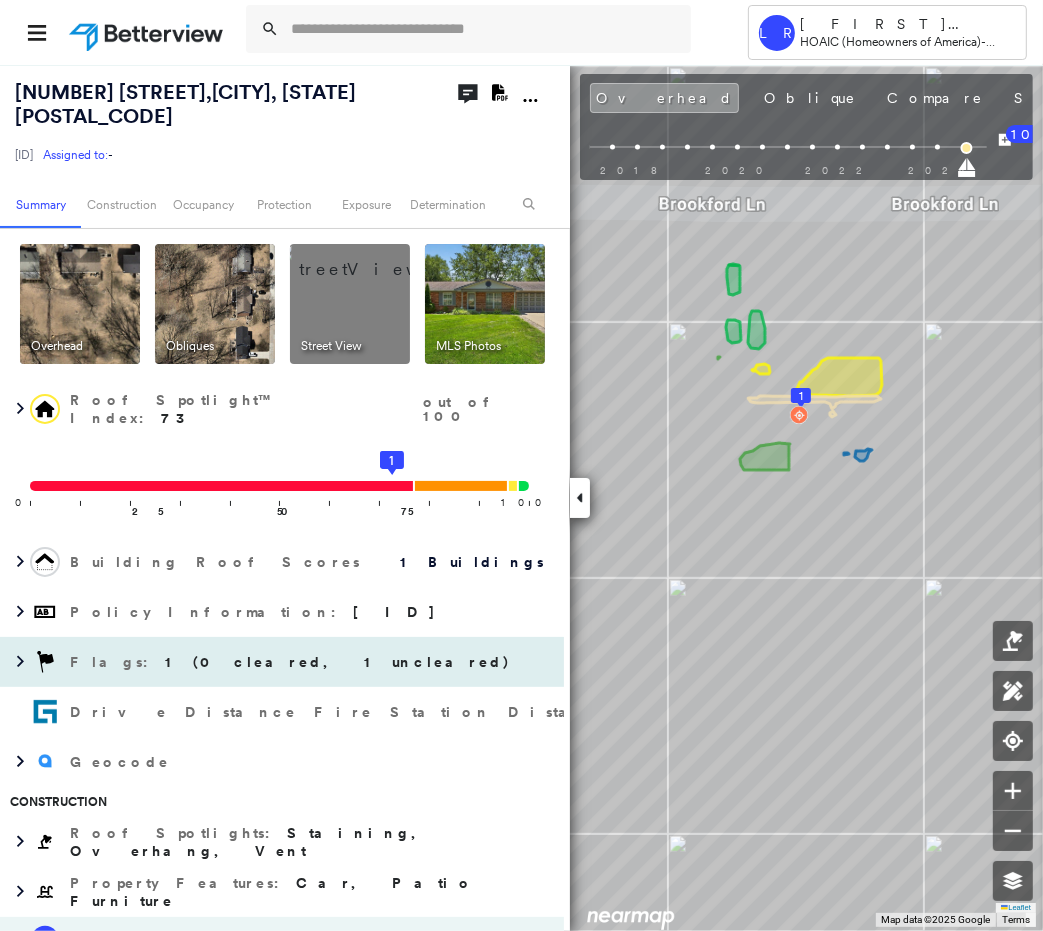click on "1 (0 cleared, 1 uncleared)" at bounding box center [338, 662] 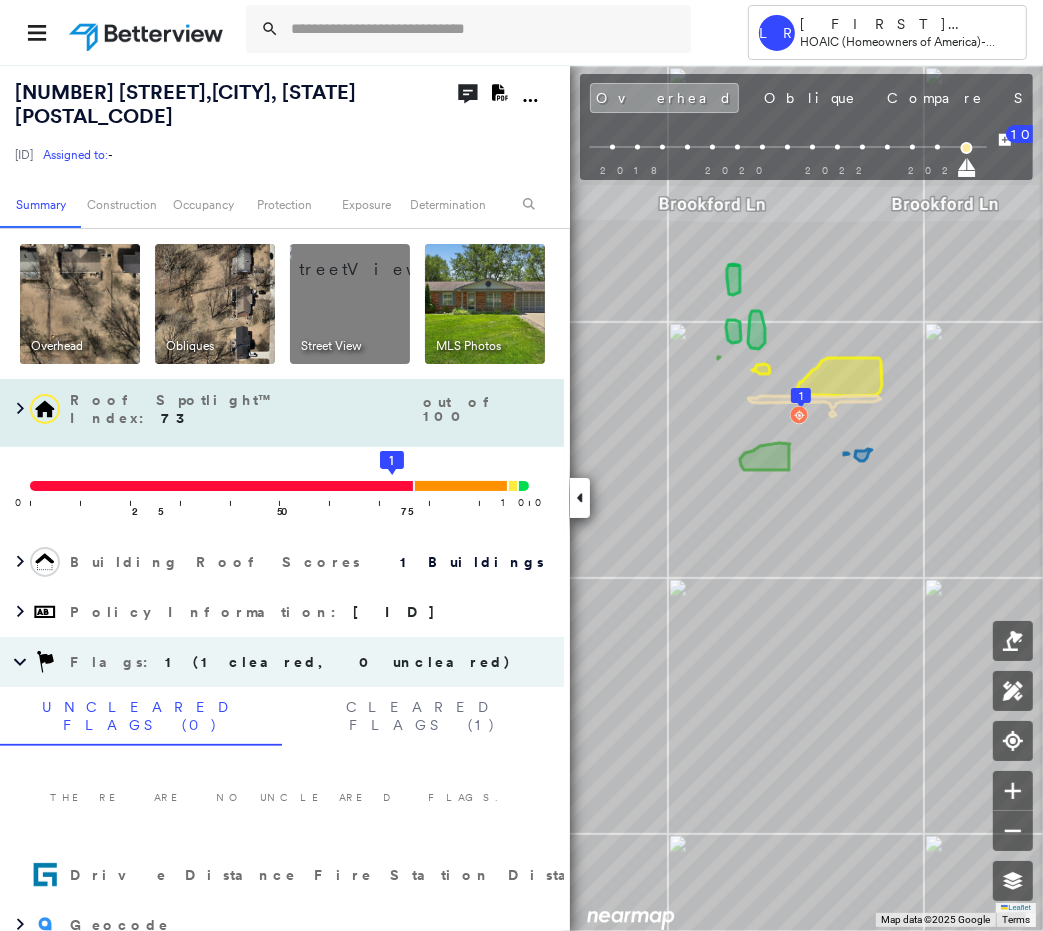 click on "Roof Spotlight™ Index :  73 out of 100" at bounding box center (312, 409) 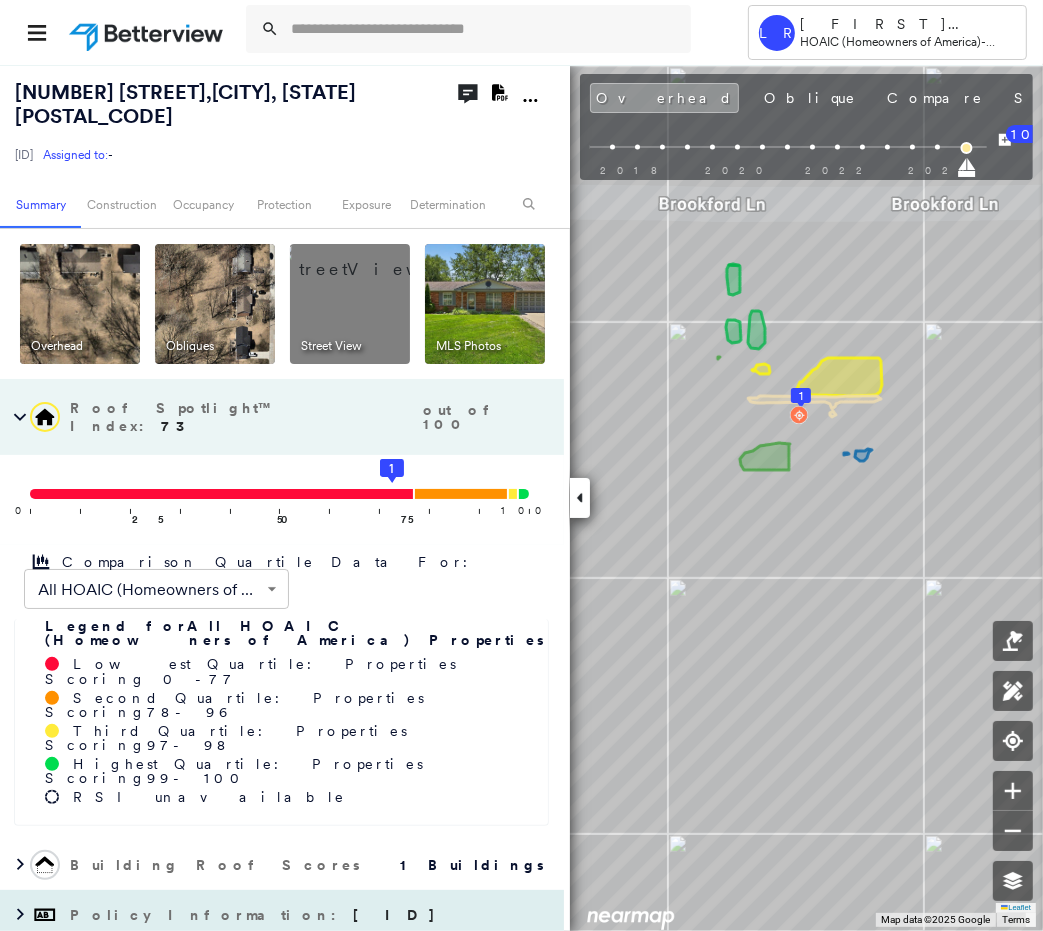 scroll, scrollTop: 133, scrollLeft: 0, axis: vertical 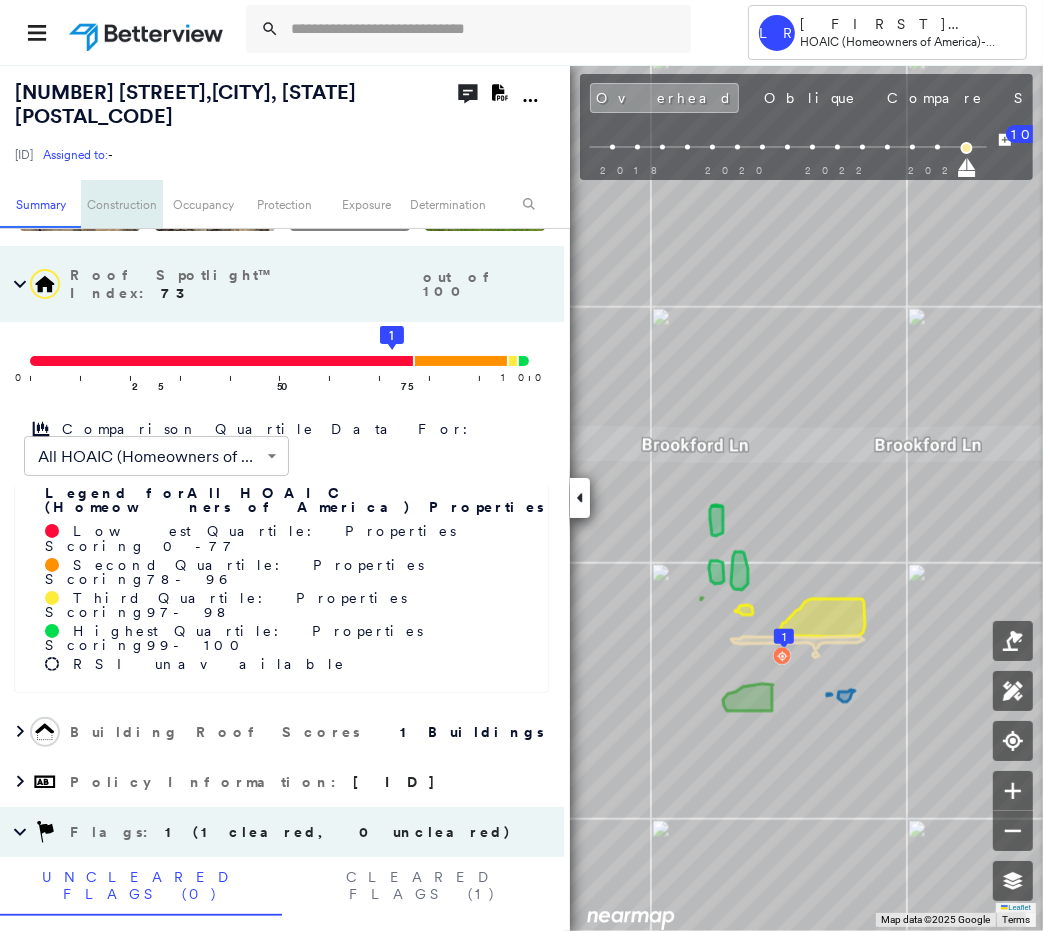 click on "Construction" at bounding box center [121, 204] 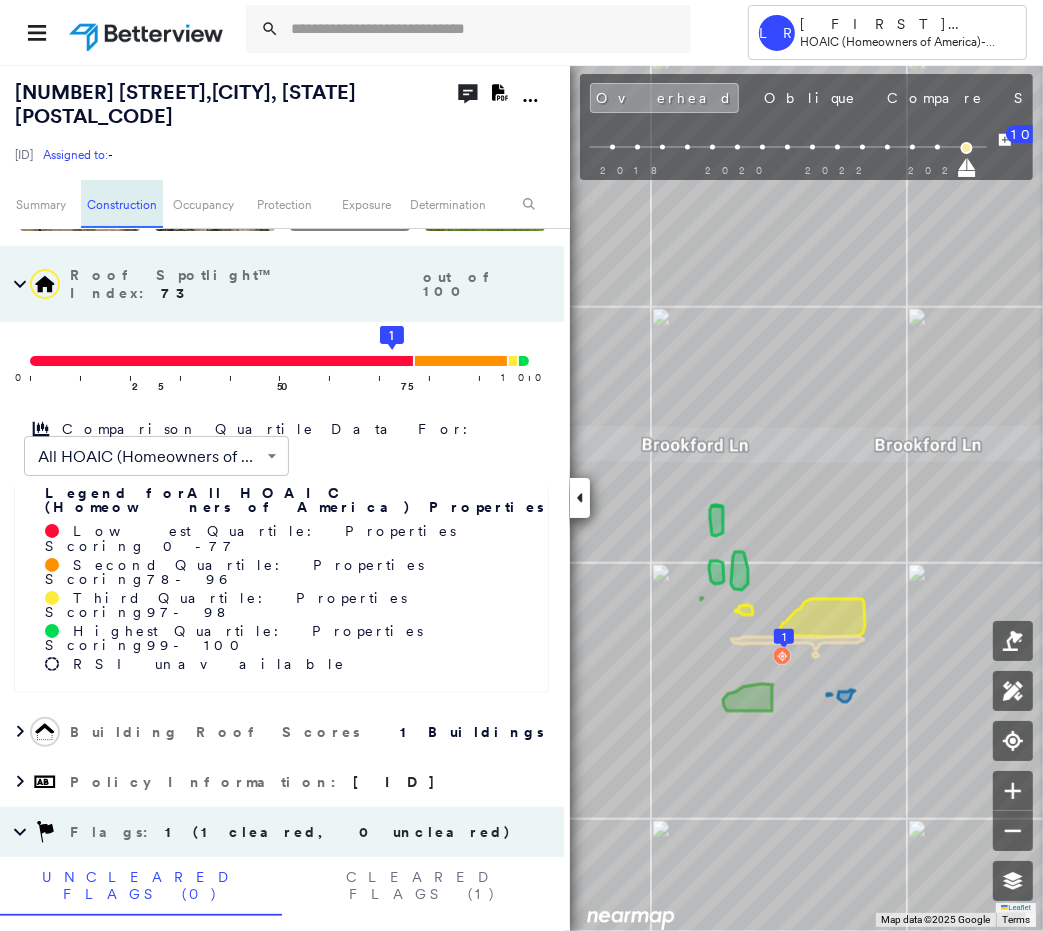 scroll, scrollTop: 935, scrollLeft: 0, axis: vertical 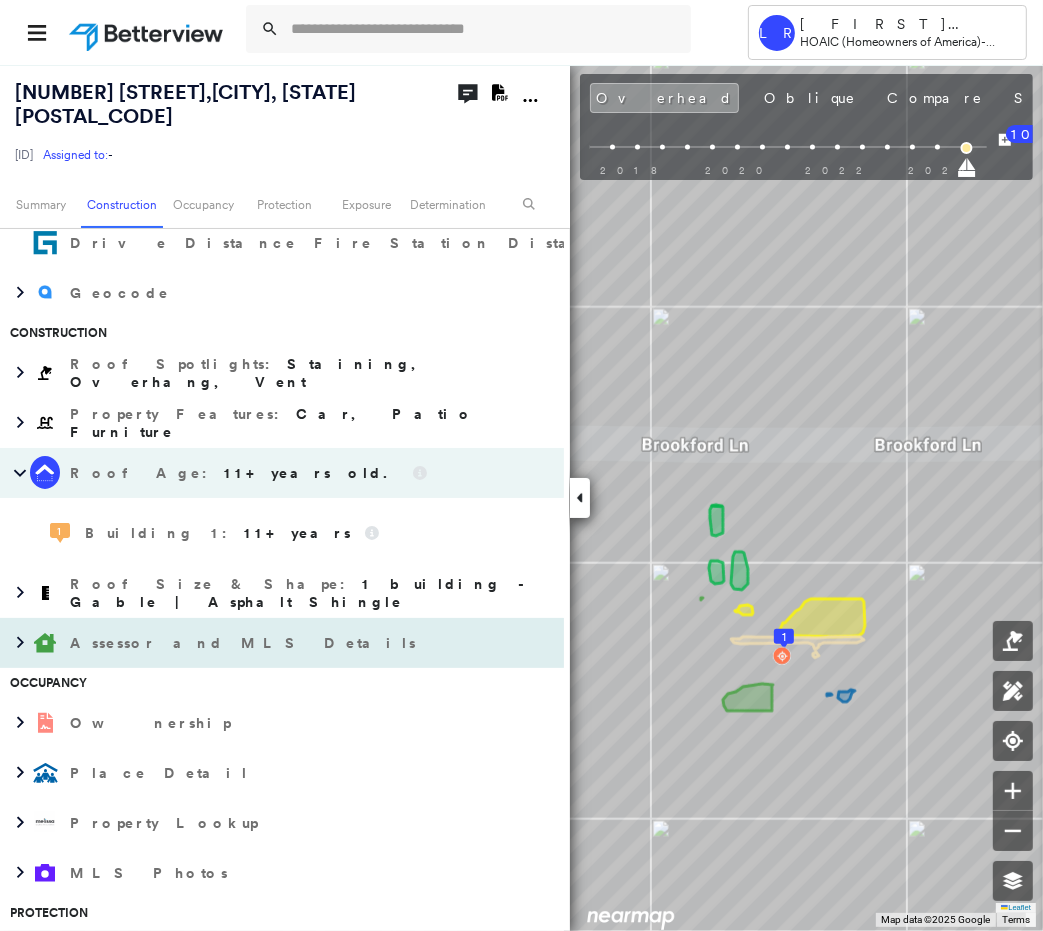 click on "Assessor and MLS Details" at bounding box center (245, 643) 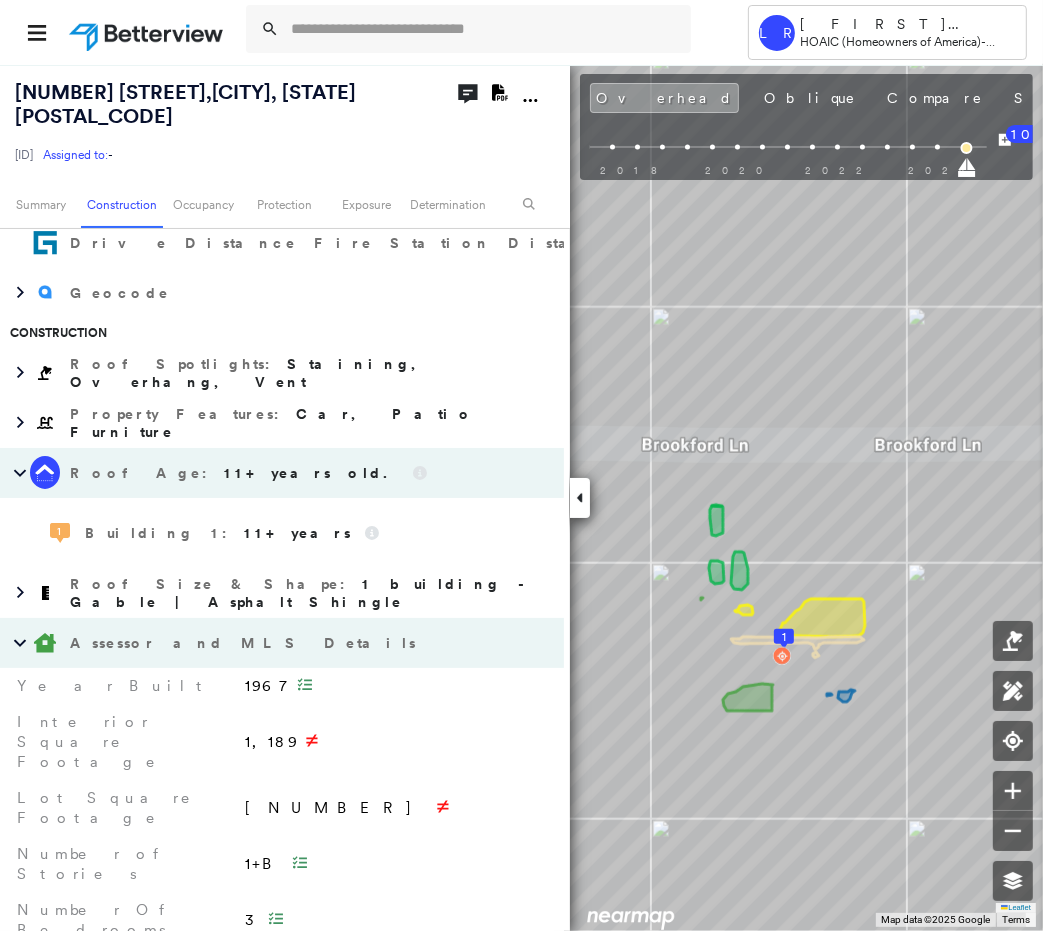 scroll, scrollTop: 1068, scrollLeft: 0, axis: vertical 